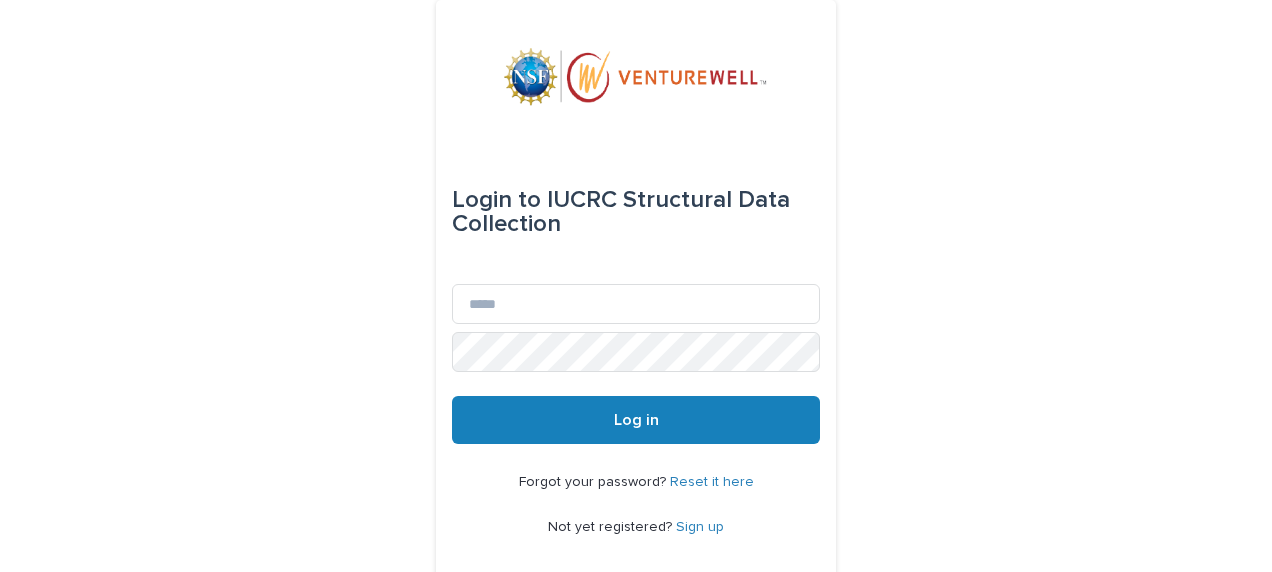 scroll, scrollTop: 0, scrollLeft: 0, axis: both 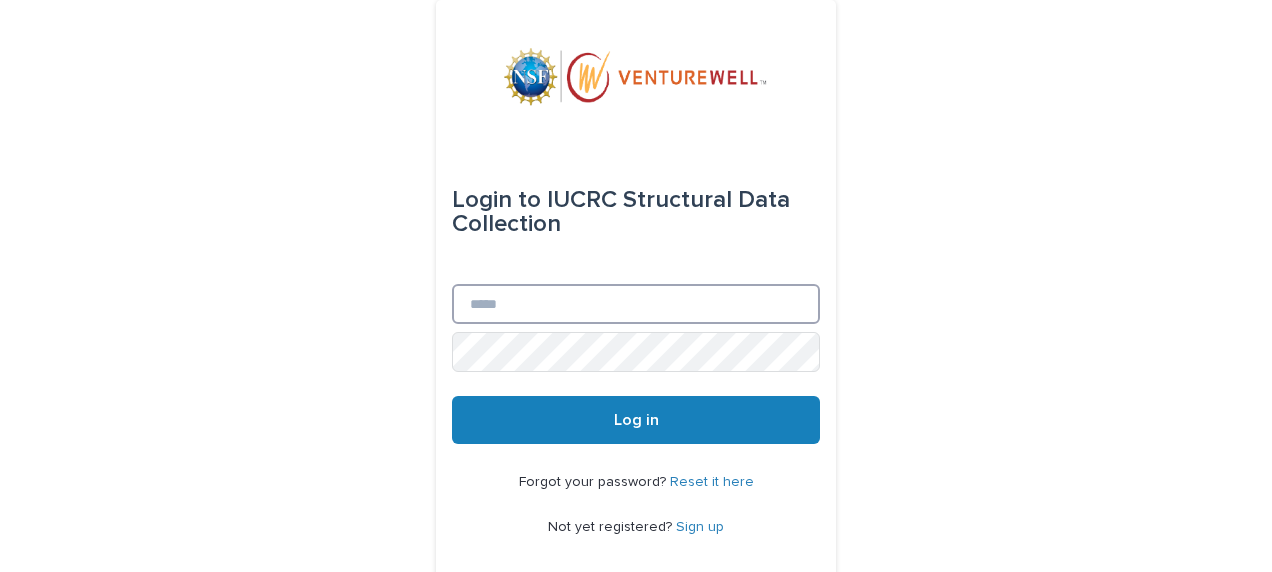 click on "Email" at bounding box center [636, 304] 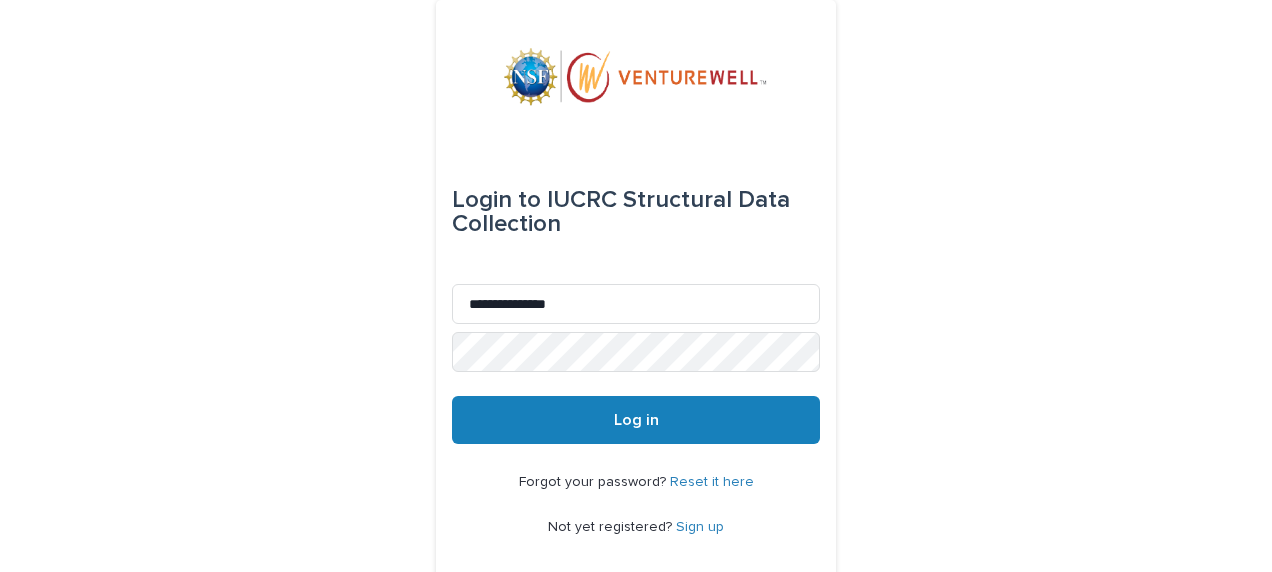 click on "**********" at bounding box center [636, 319] 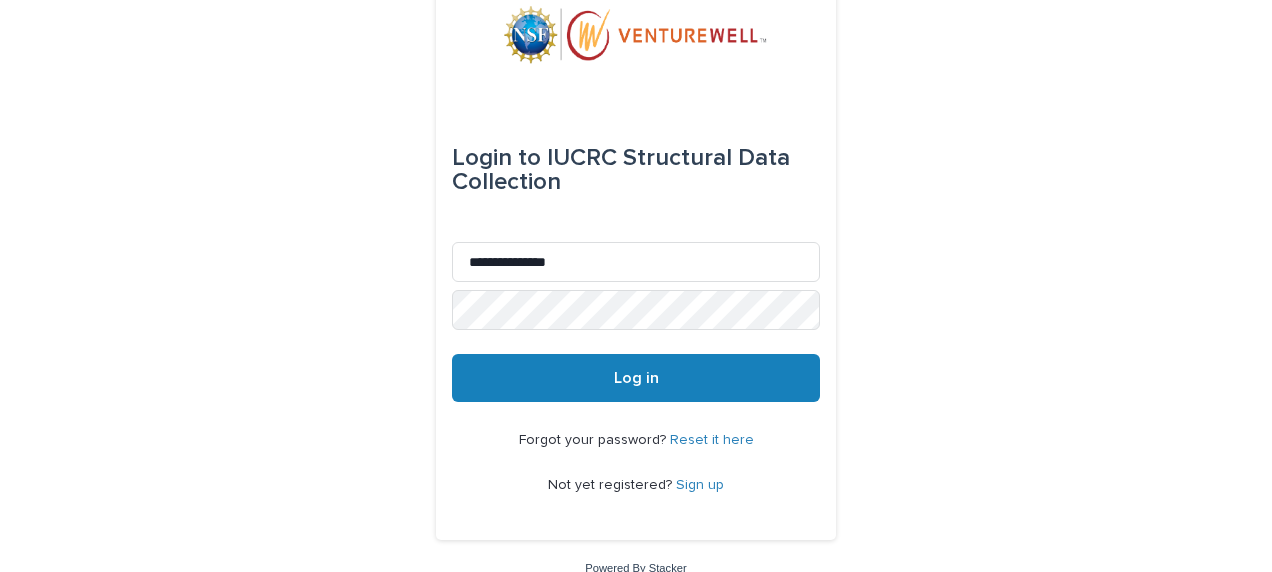 scroll, scrollTop: 66, scrollLeft: 0, axis: vertical 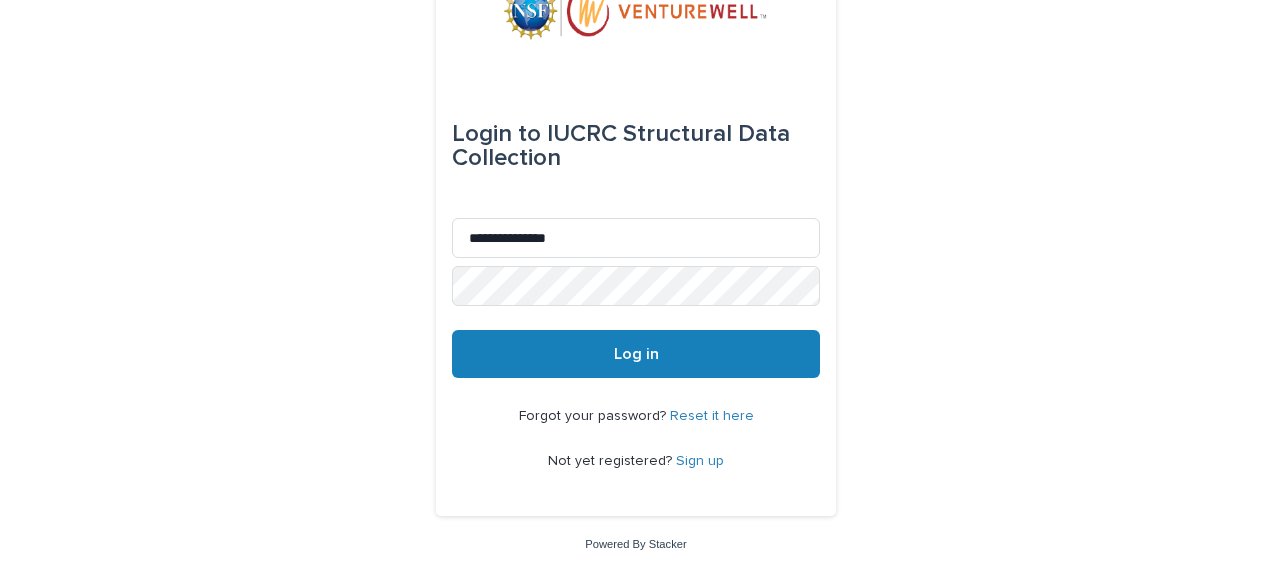 click on "Sign up" at bounding box center [700, 461] 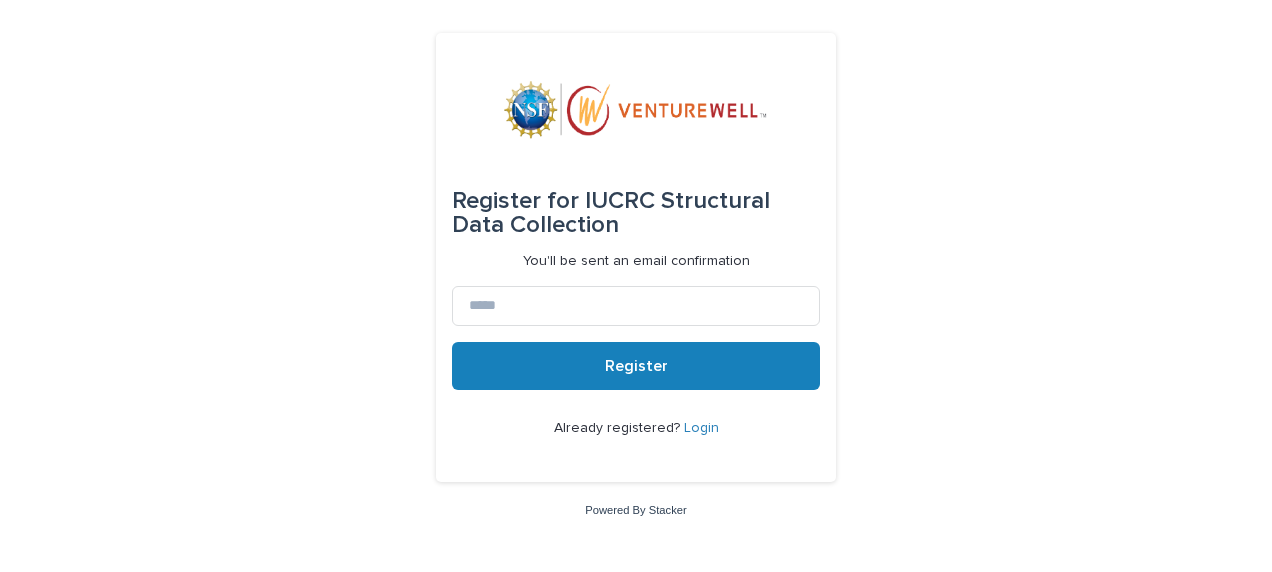 scroll, scrollTop: 0, scrollLeft: 0, axis: both 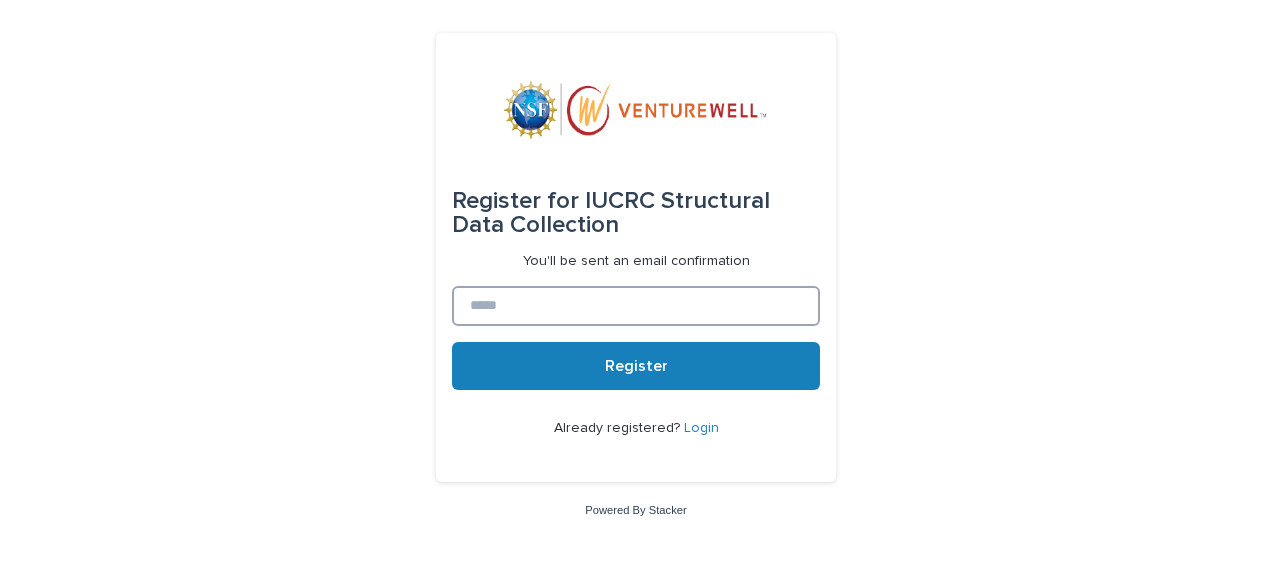 click at bounding box center (636, 306) 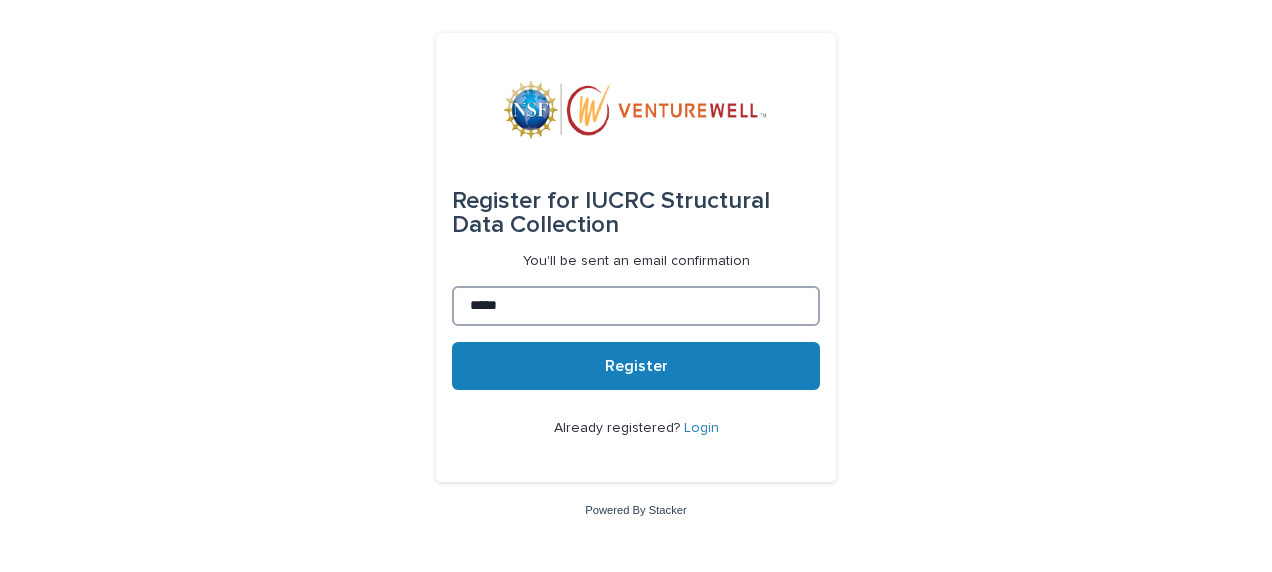 drag, startPoint x: 666, startPoint y: 304, endPoint x: 322, endPoint y: 313, distance: 344.1177 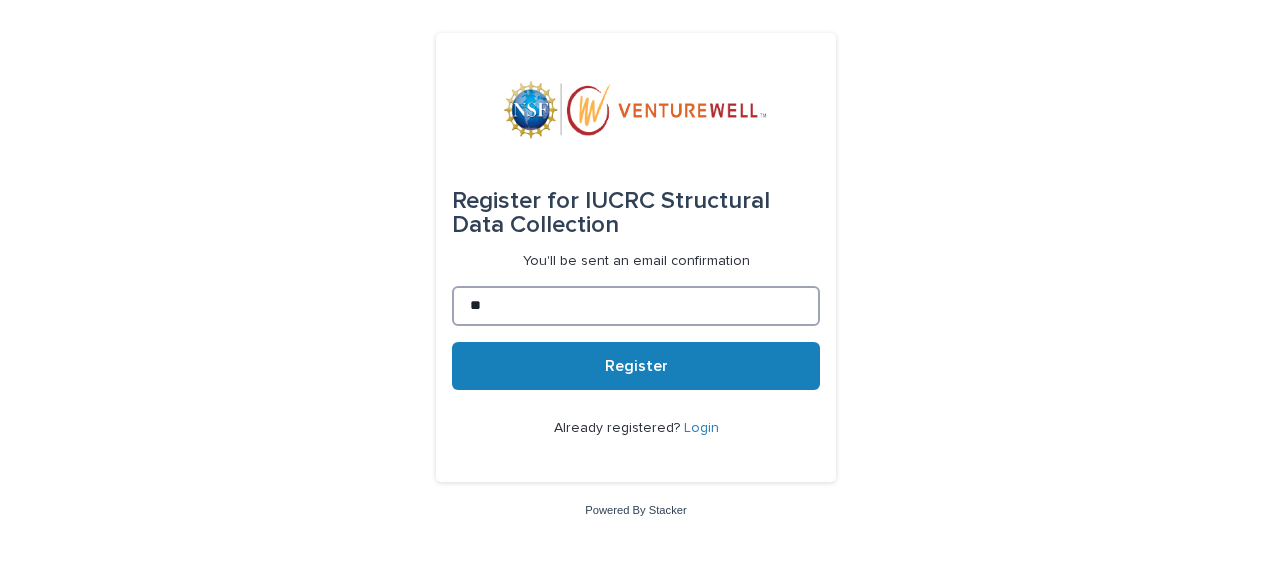 type on "**********" 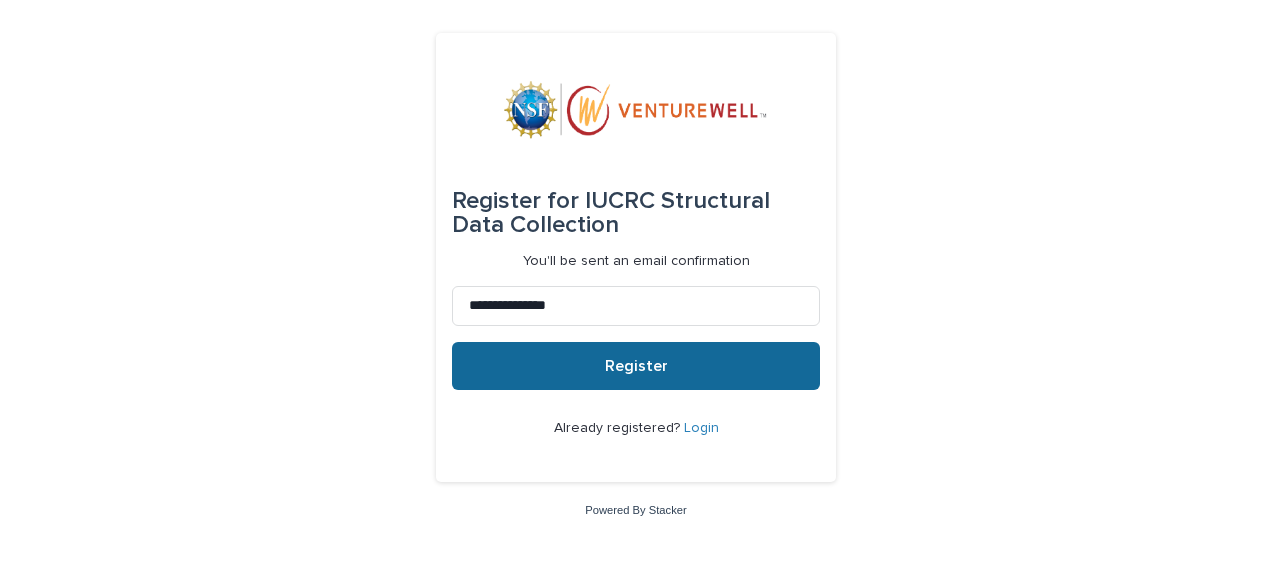 click on "Register" at bounding box center [636, 366] 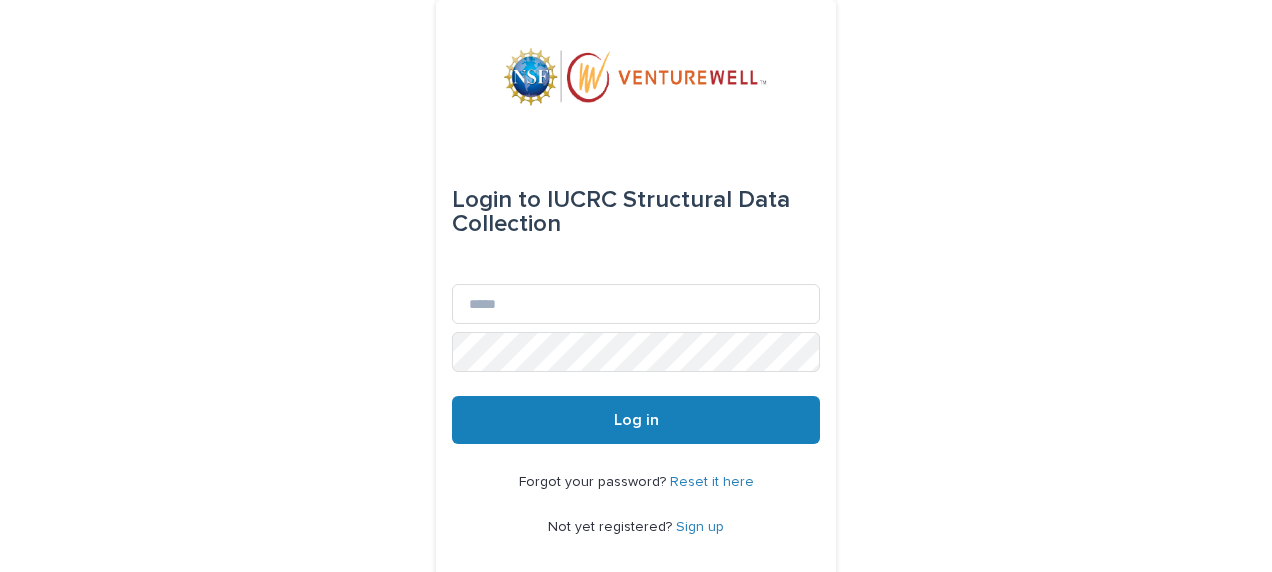 scroll, scrollTop: 0, scrollLeft: 0, axis: both 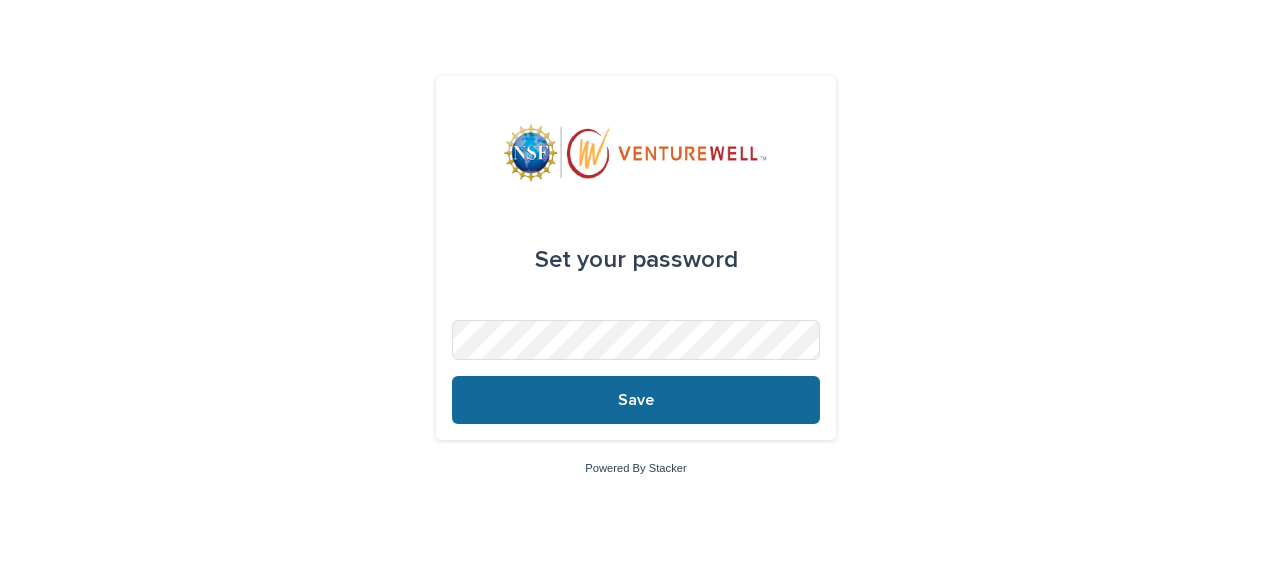 click on "Save" at bounding box center (636, 400) 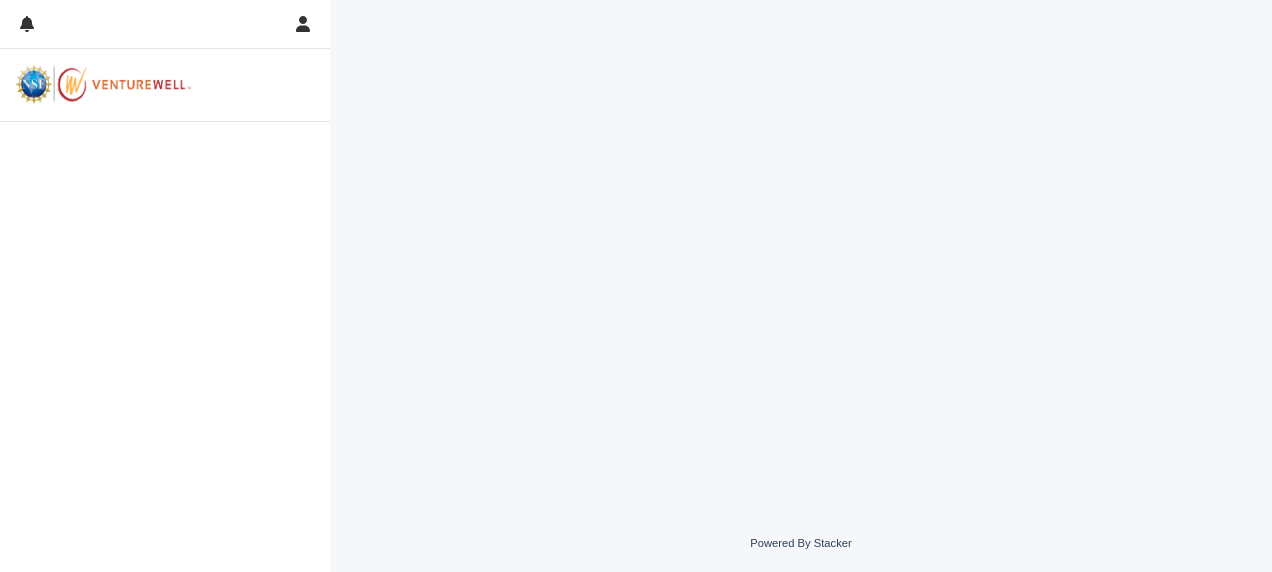 scroll, scrollTop: 0, scrollLeft: 0, axis: both 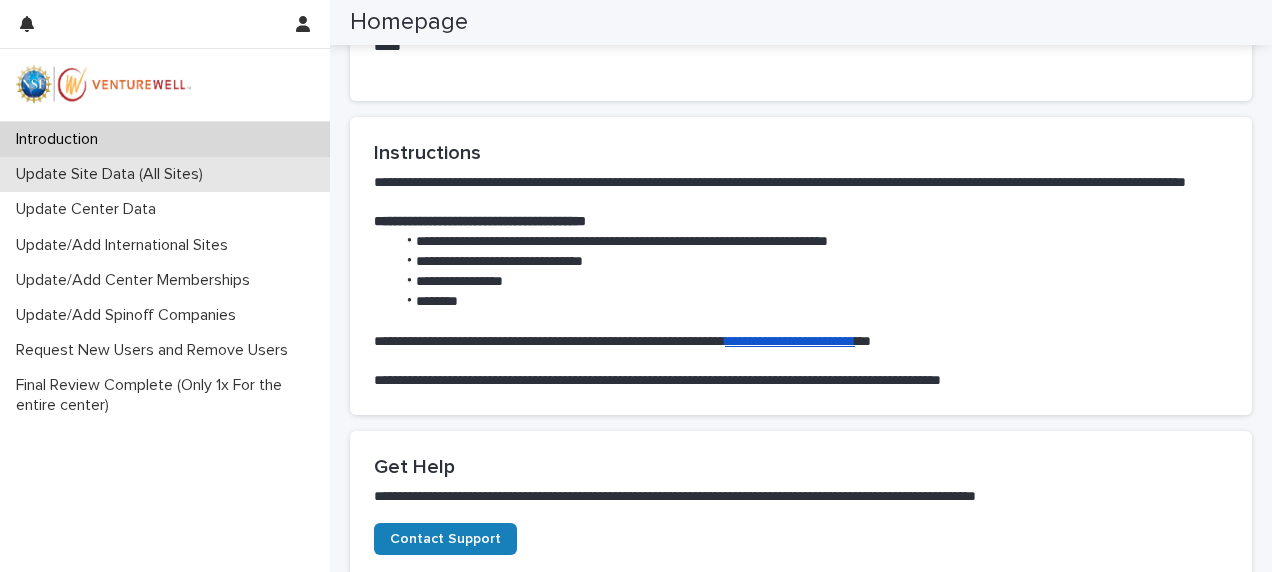 click on "Update Site Data (All Sites)" at bounding box center [113, 174] 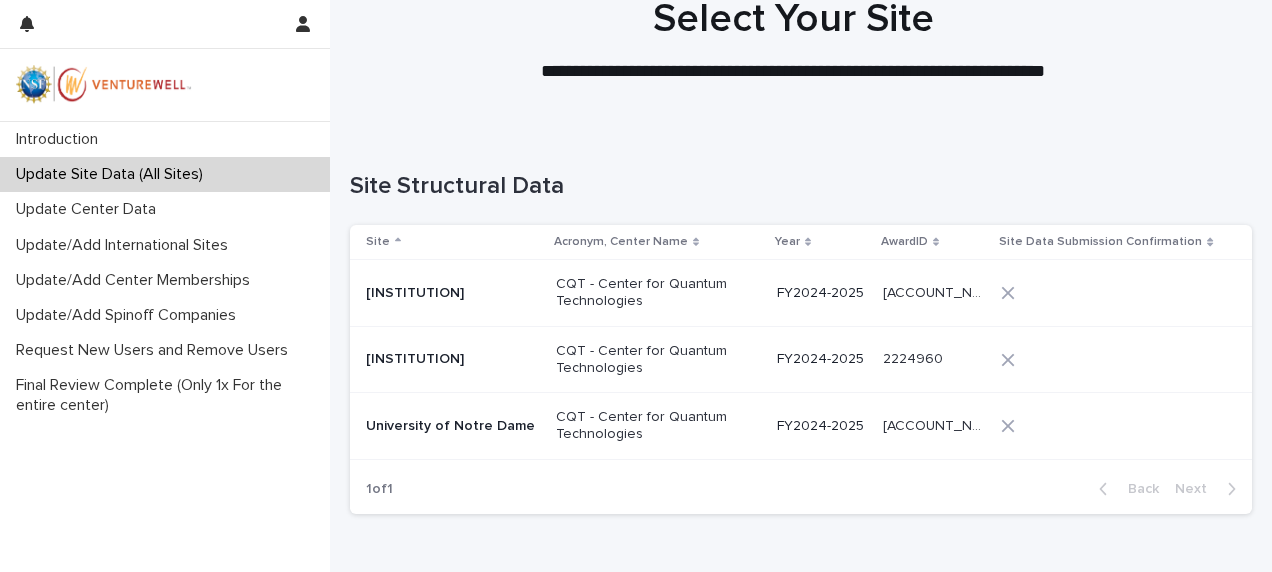 scroll, scrollTop: 100, scrollLeft: 0, axis: vertical 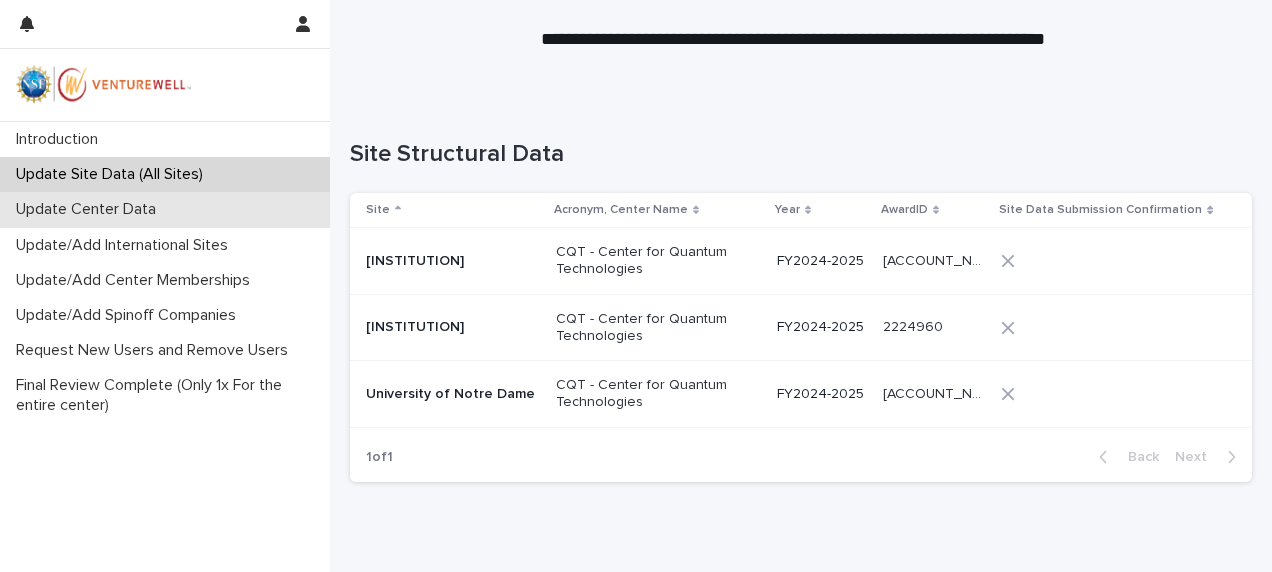 click on "Update Center Data" at bounding box center [90, 209] 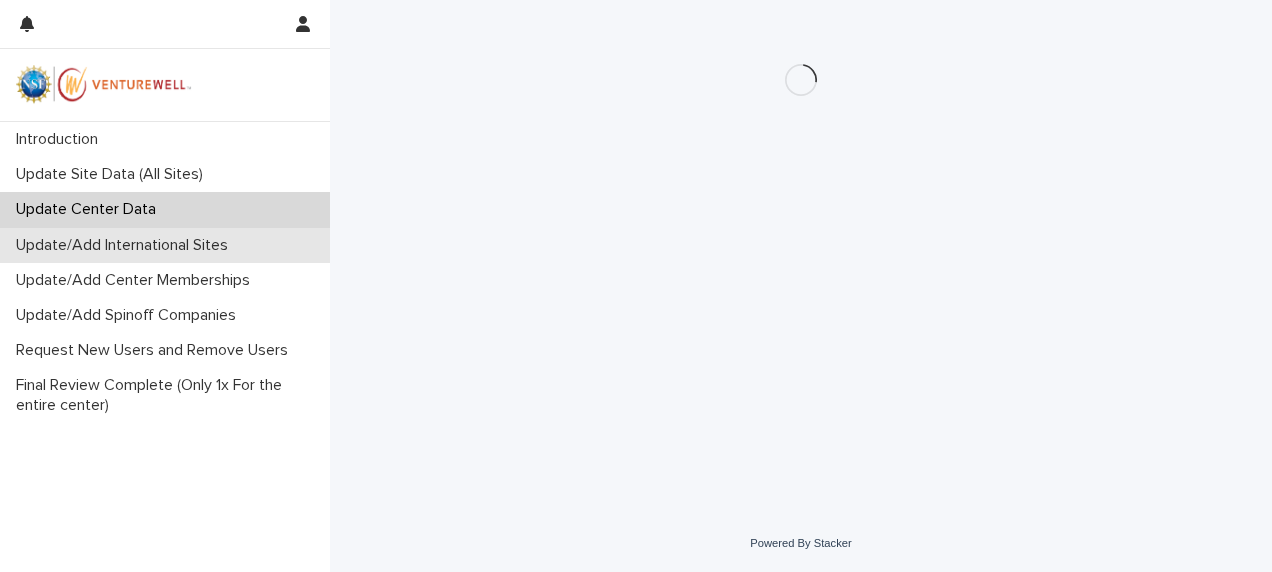 scroll, scrollTop: 0, scrollLeft: 0, axis: both 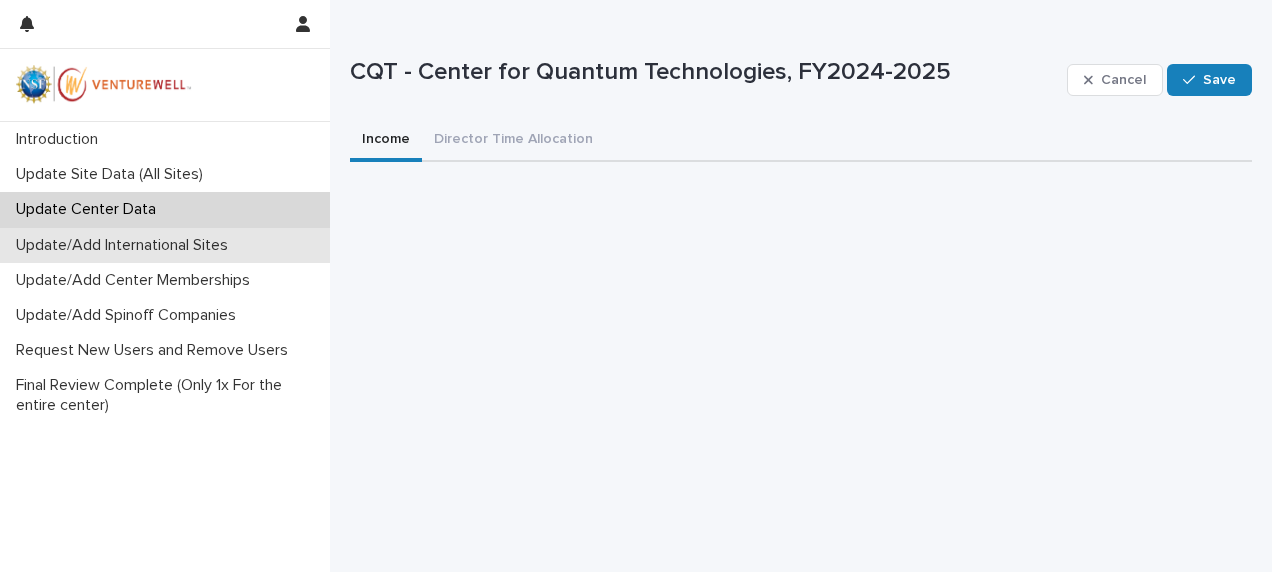 click on "Update/Add International Sites" at bounding box center (126, 245) 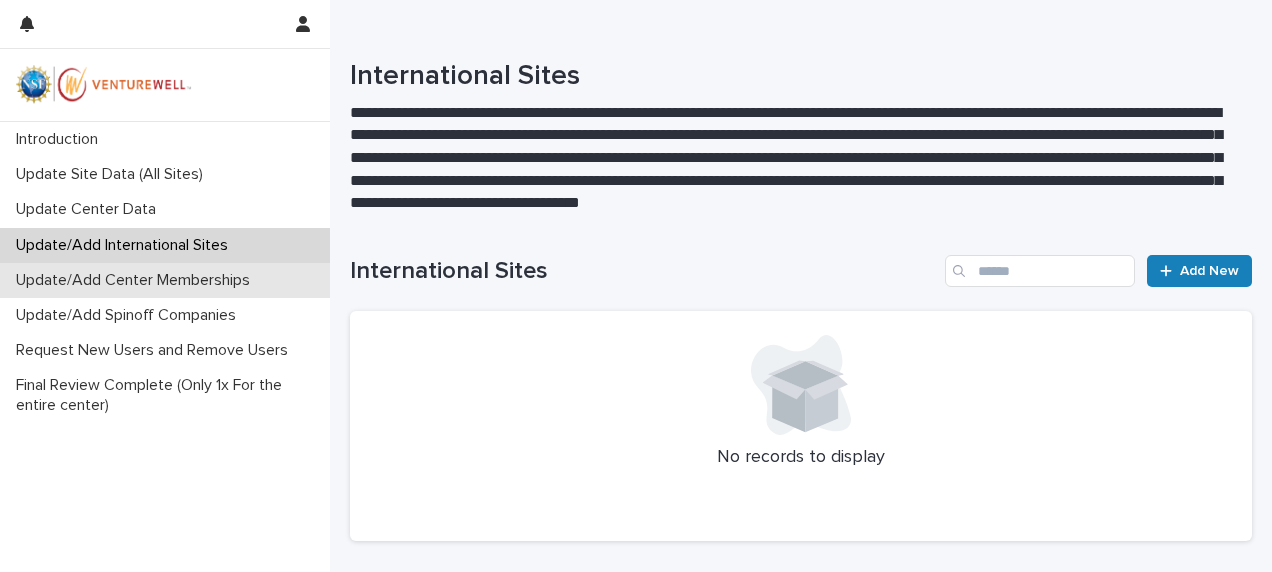 click on "Update/Add Center Memberships" at bounding box center [137, 280] 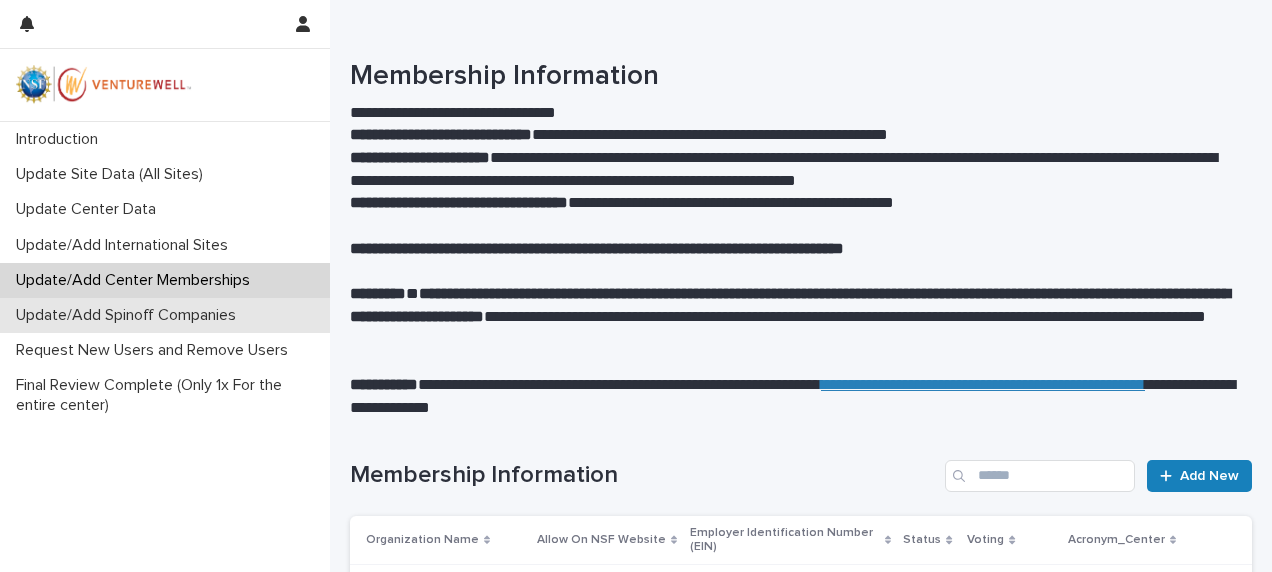 click on "Update/Add Spinoff Companies" at bounding box center [130, 315] 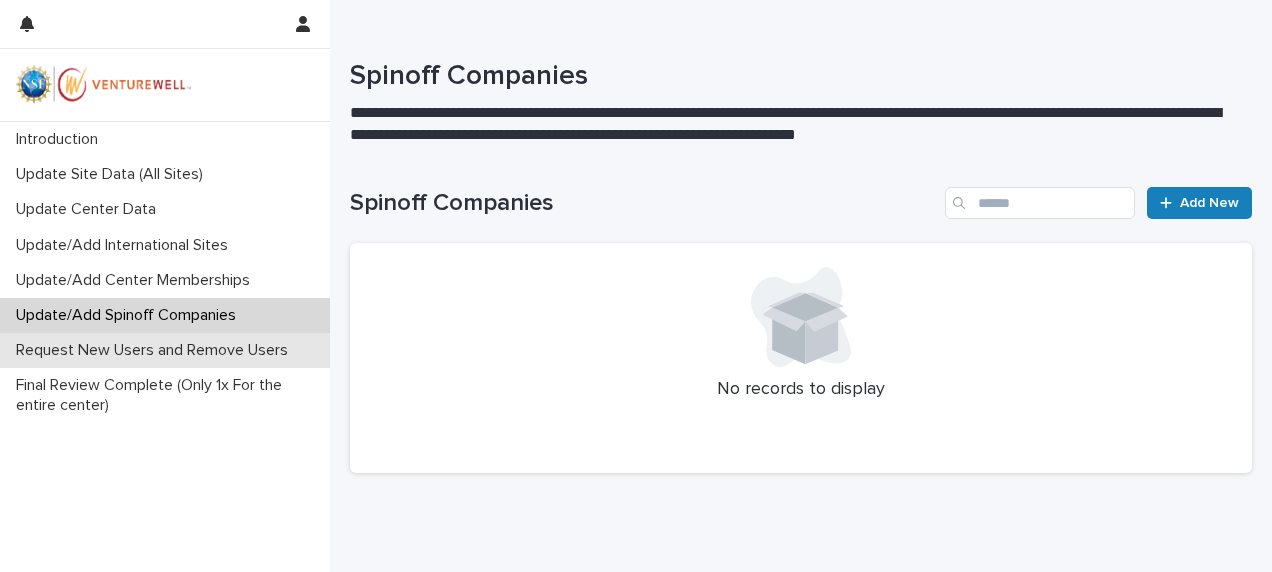 click on "Request New Users and Remove Users" at bounding box center (156, 350) 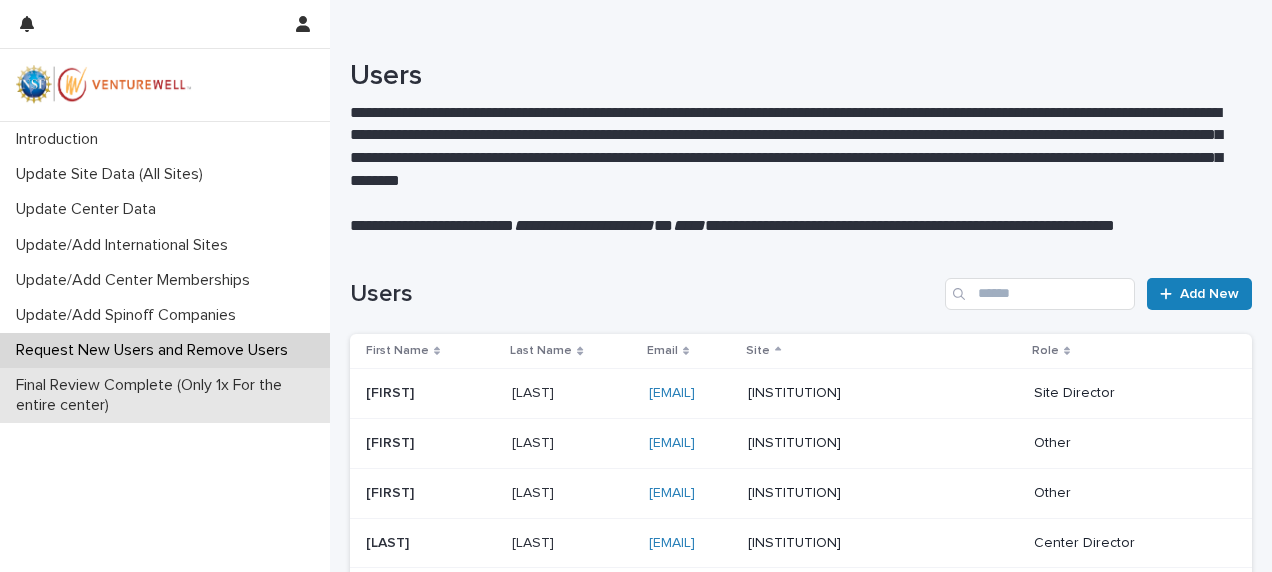 click on "Final Review Complete (Only 1x For the entire center)" at bounding box center [169, 395] 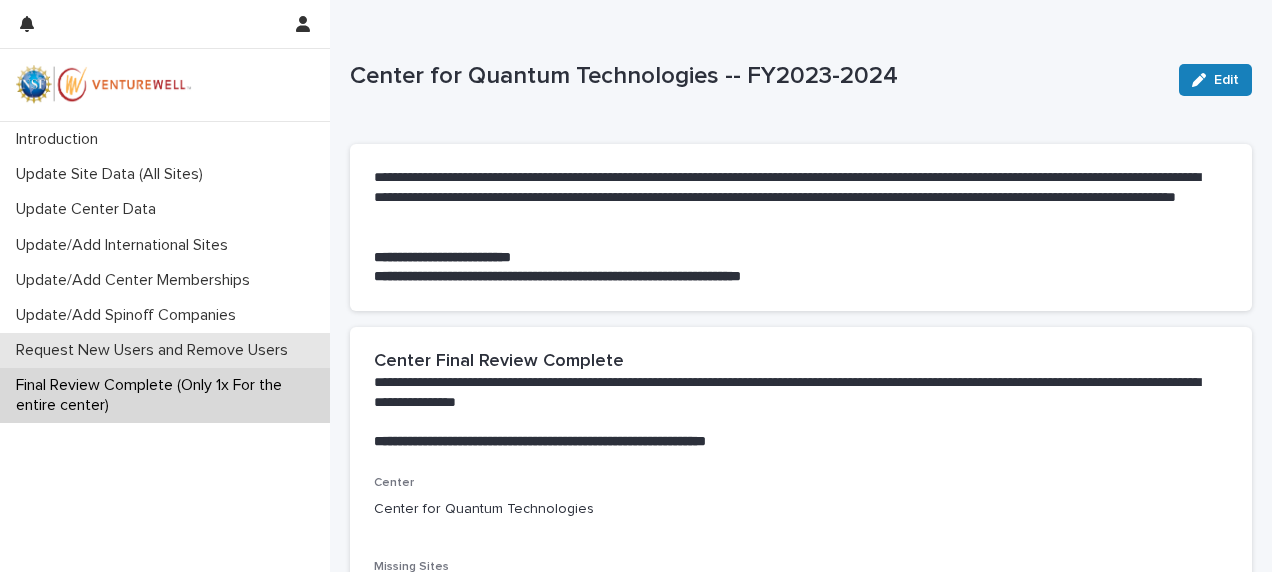 click on "Request New Users and Remove Users" at bounding box center [156, 350] 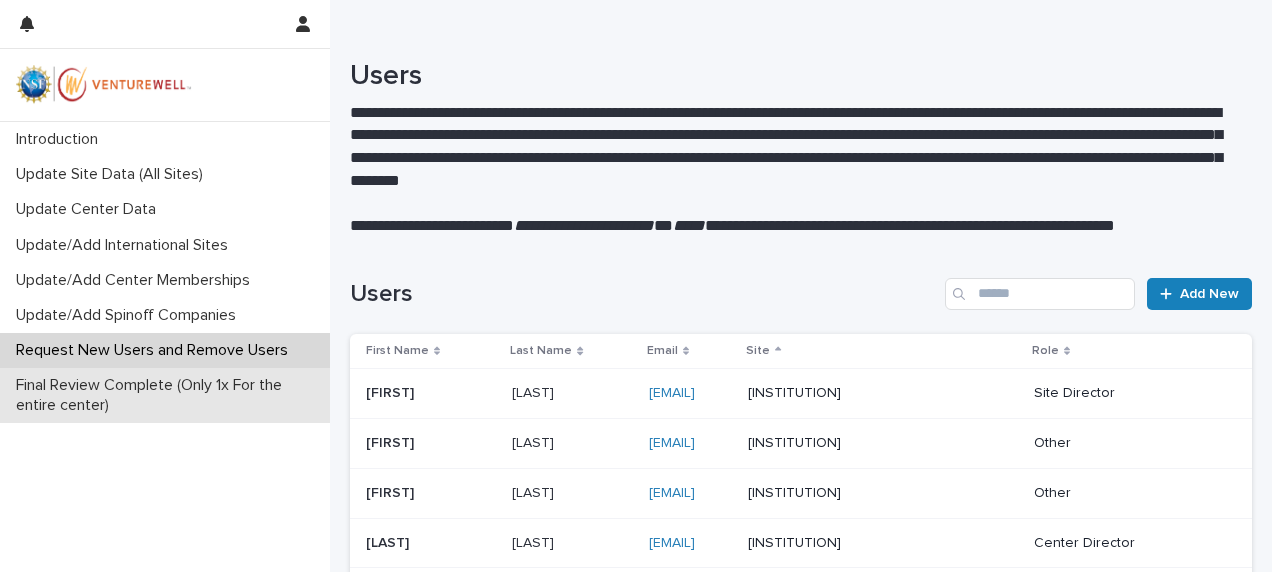 click on "Final Review Complete (Only 1x For the entire center)" at bounding box center (169, 395) 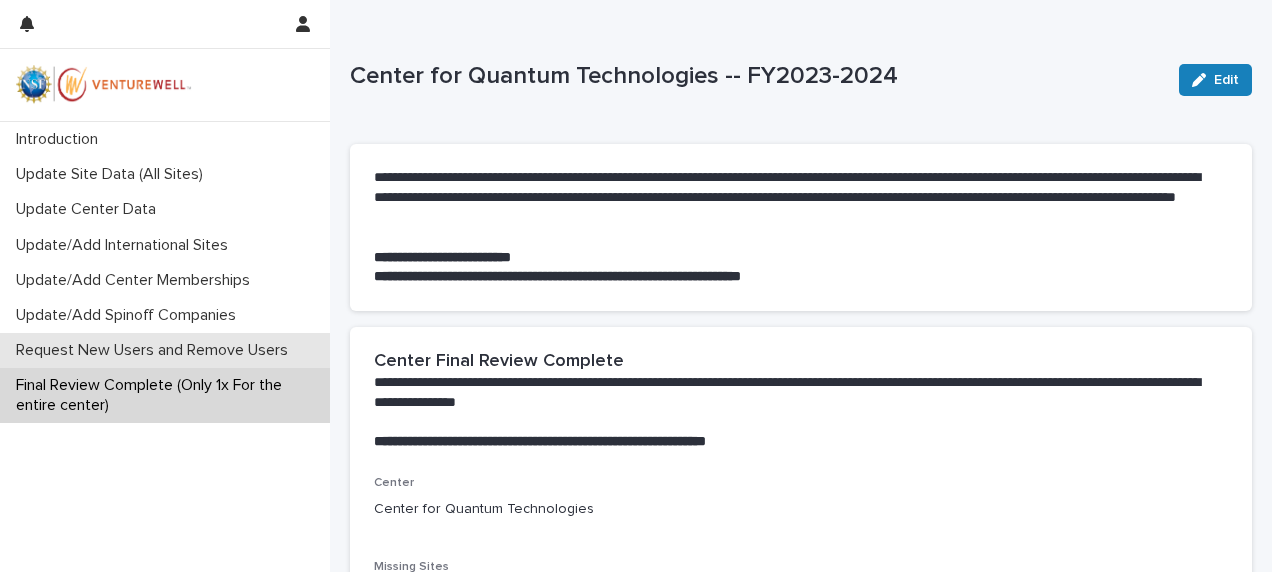 click on "Request New Users and Remove Users" at bounding box center [156, 350] 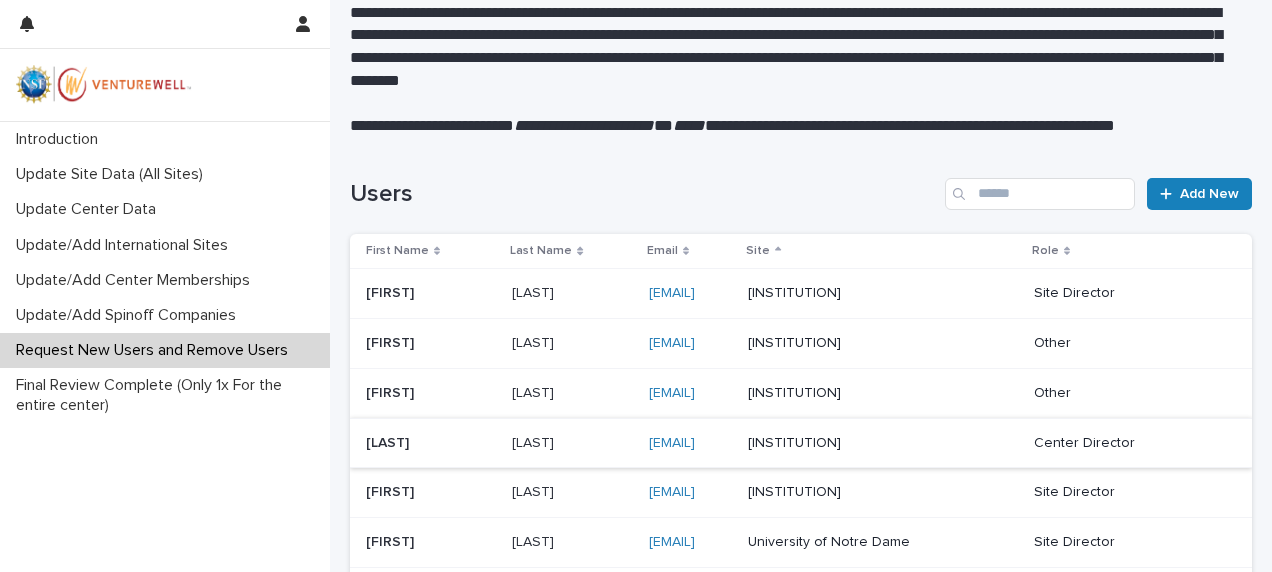 scroll, scrollTop: 200, scrollLeft: 0, axis: vertical 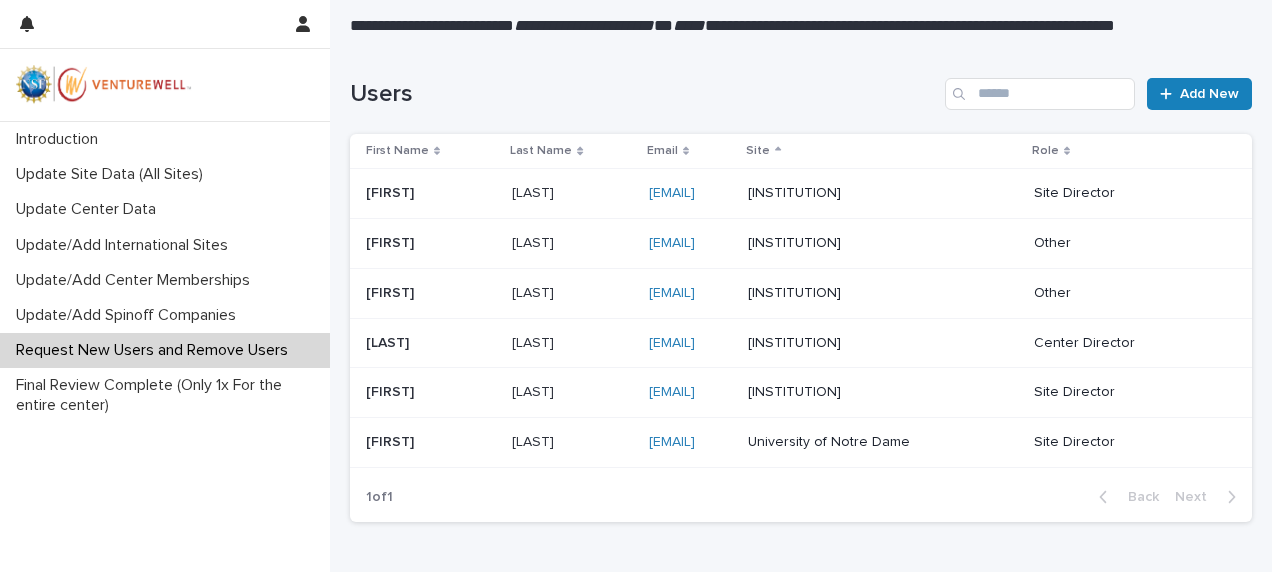 click on "Center Director" at bounding box center (1127, 343) 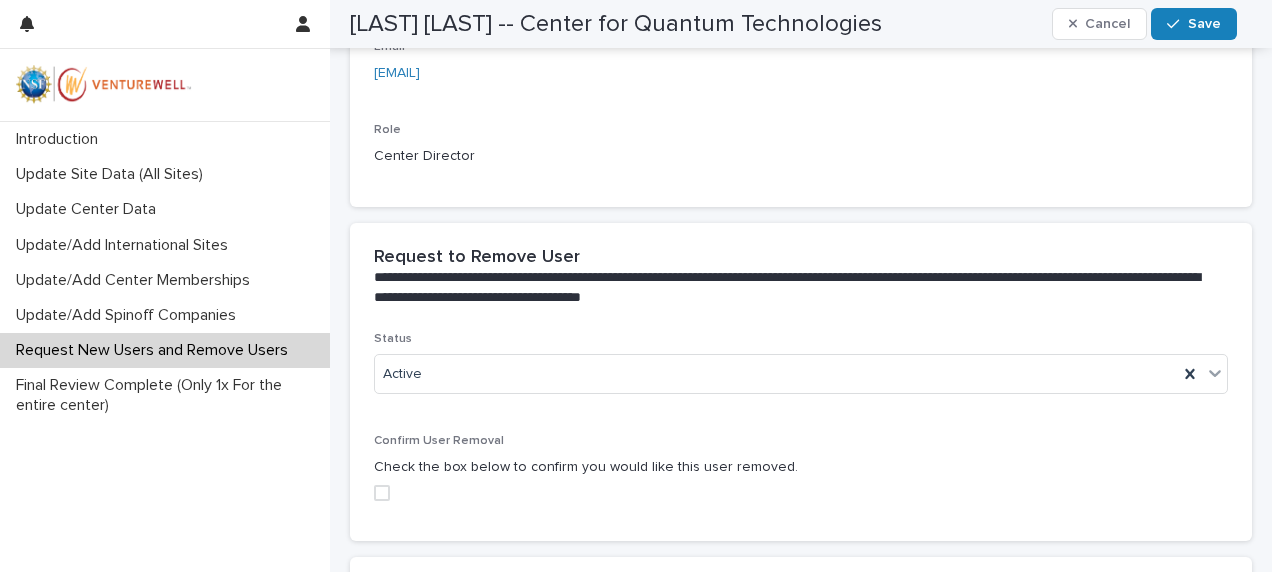 scroll, scrollTop: 700, scrollLeft: 0, axis: vertical 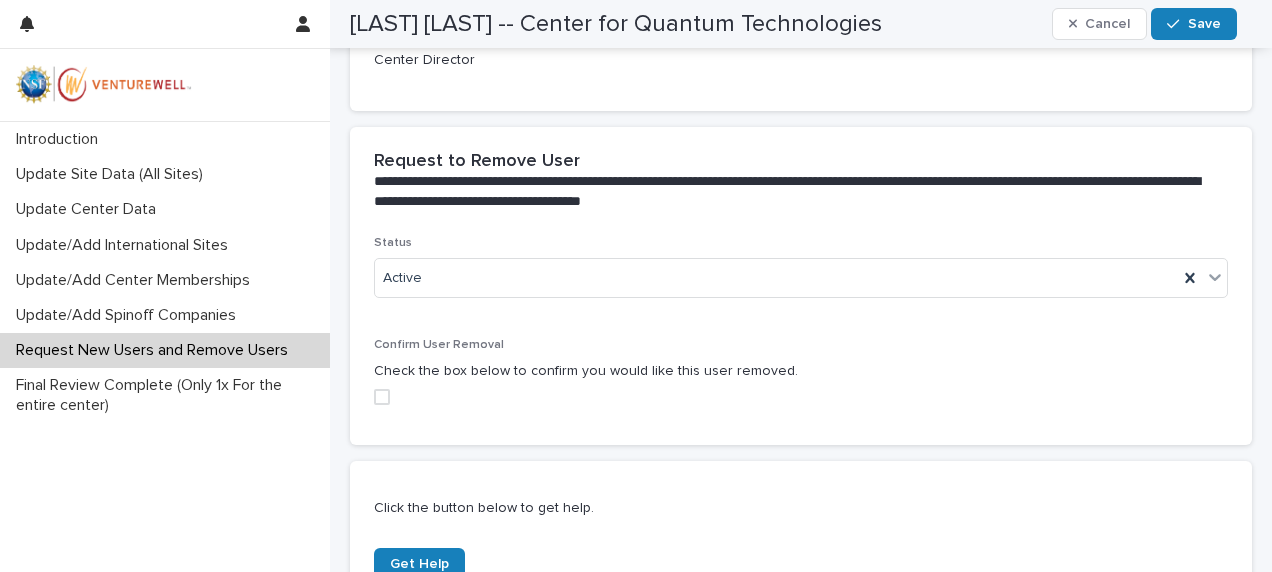 click on "Request New Users and Remove Users" at bounding box center (156, 350) 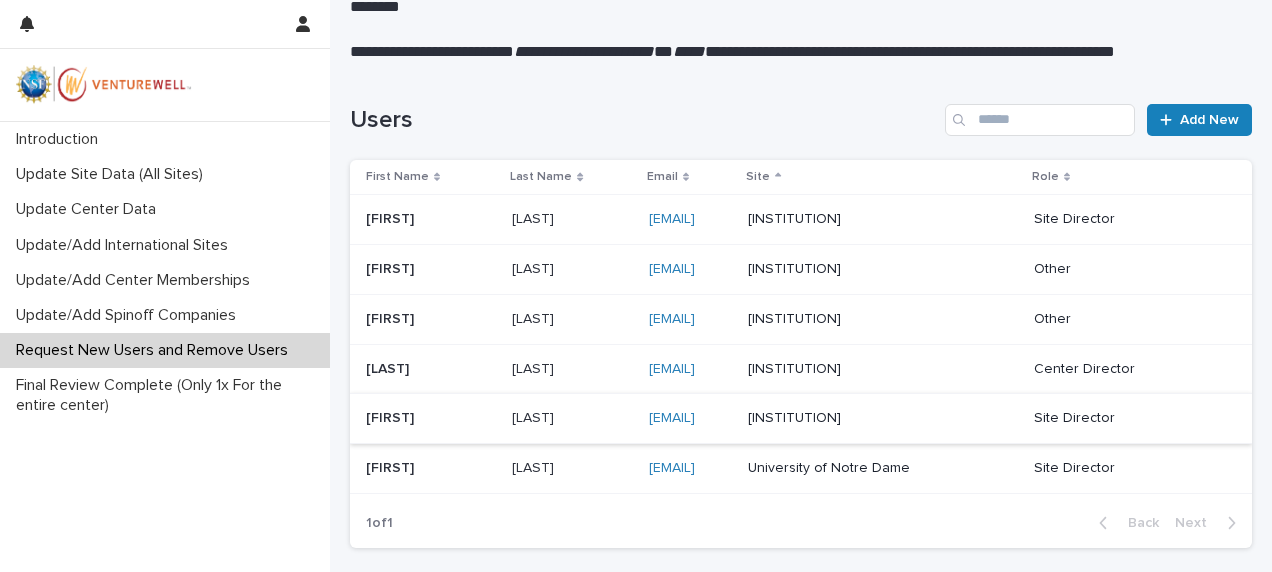 scroll, scrollTop: 200, scrollLeft: 0, axis: vertical 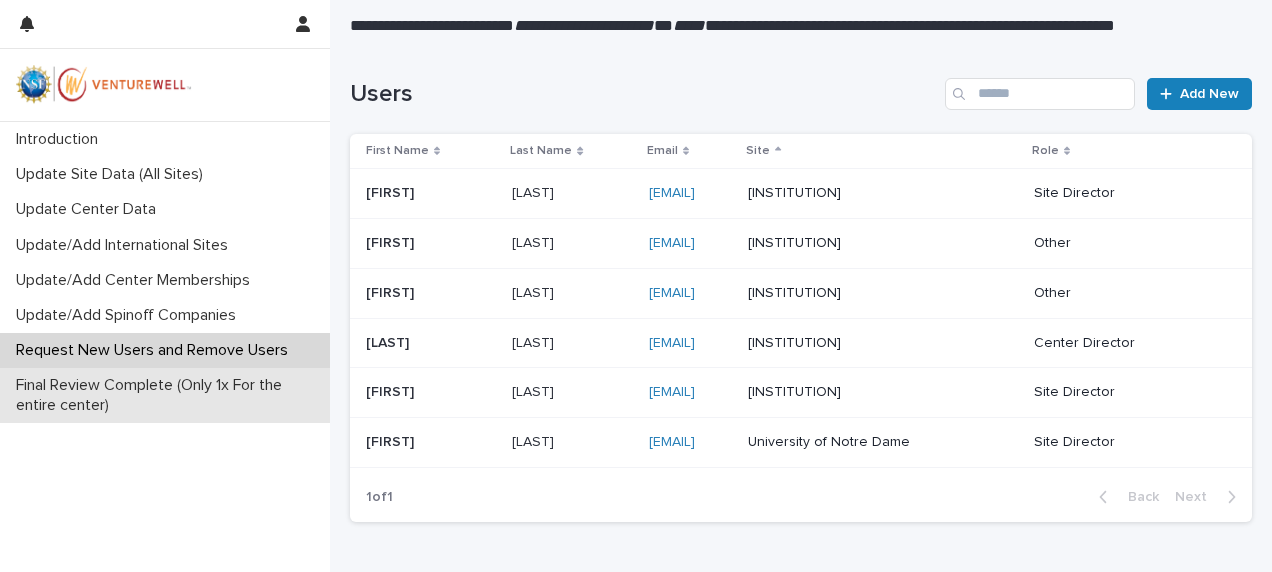click on "Final Review Complete (Only 1x For the entire center)" at bounding box center (169, 395) 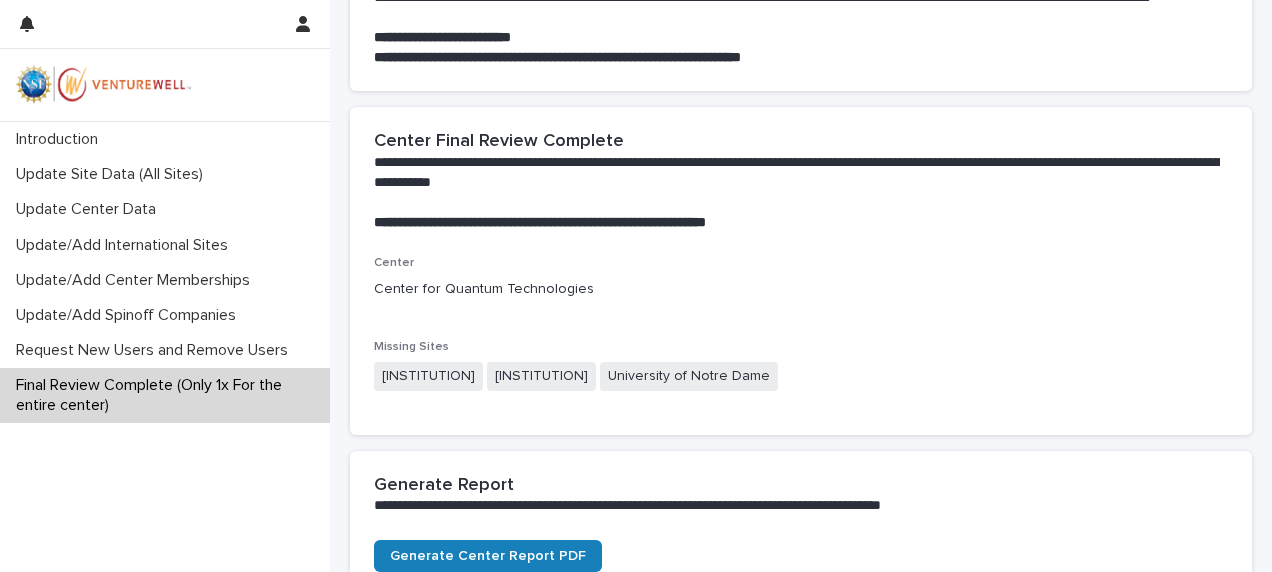 scroll, scrollTop: 0, scrollLeft: 0, axis: both 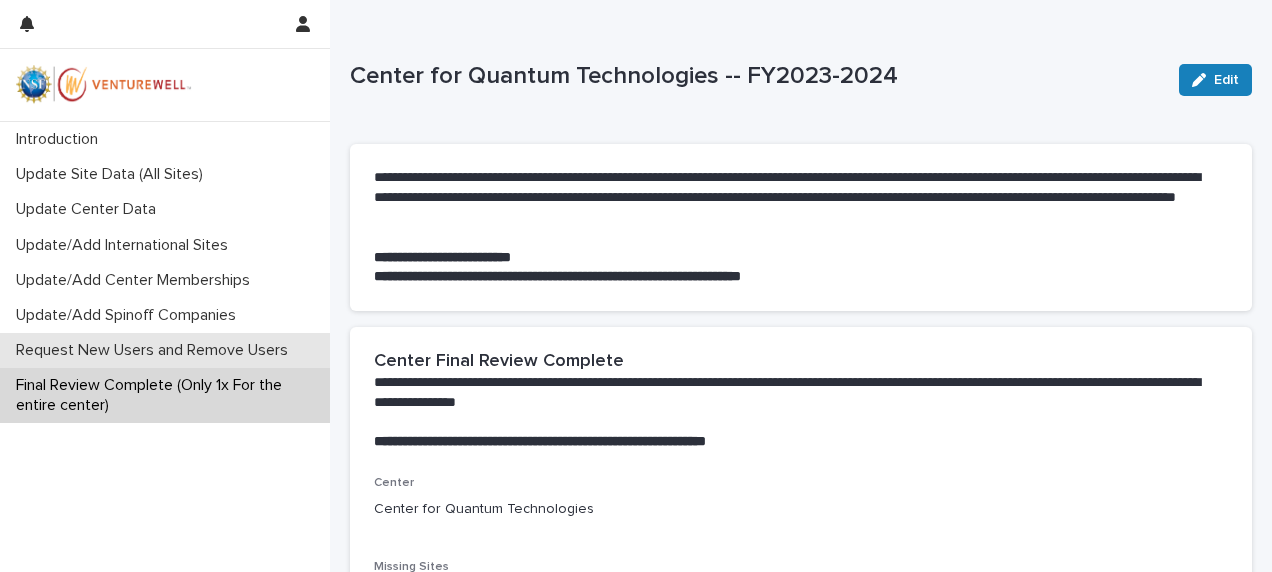 click on "Request New Users and Remove Users" at bounding box center [165, 350] 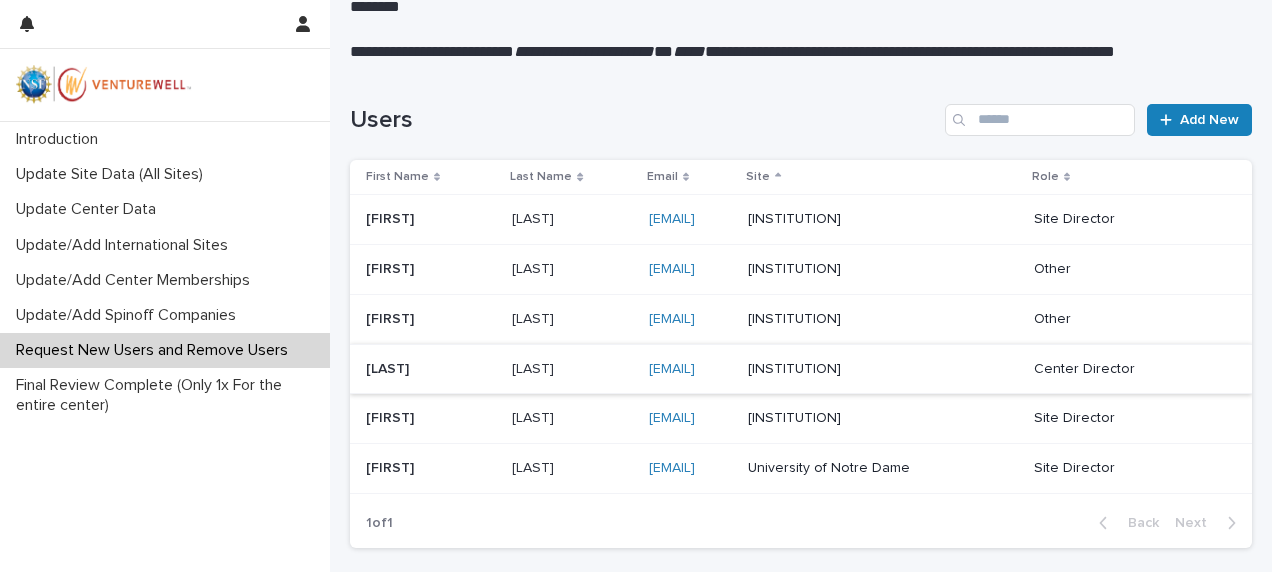 scroll, scrollTop: 200, scrollLeft: 0, axis: vertical 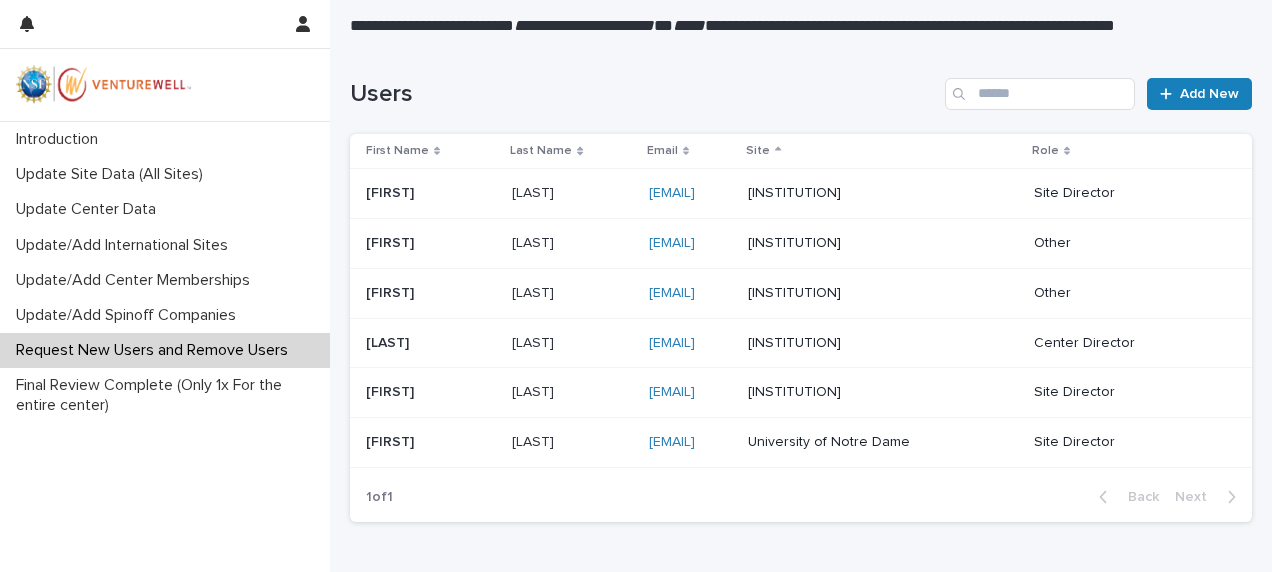 click on "Purdue University-Main Campus" at bounding box center (882, 392) 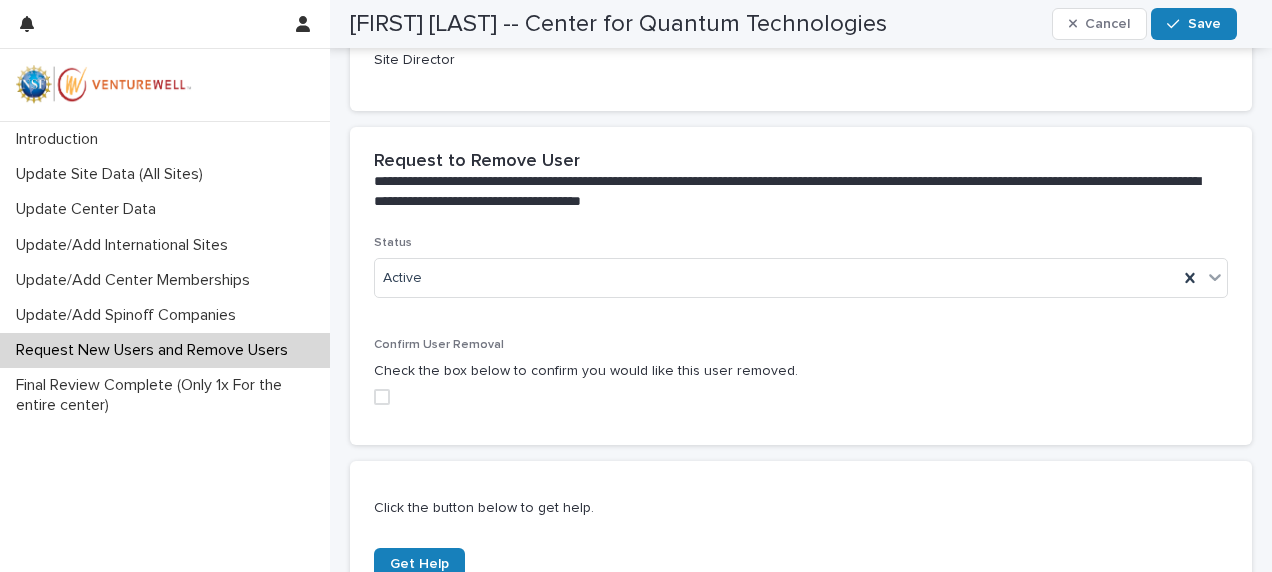 scroll, scrollTop: 600, scrollLeft: 0, axis: vertical 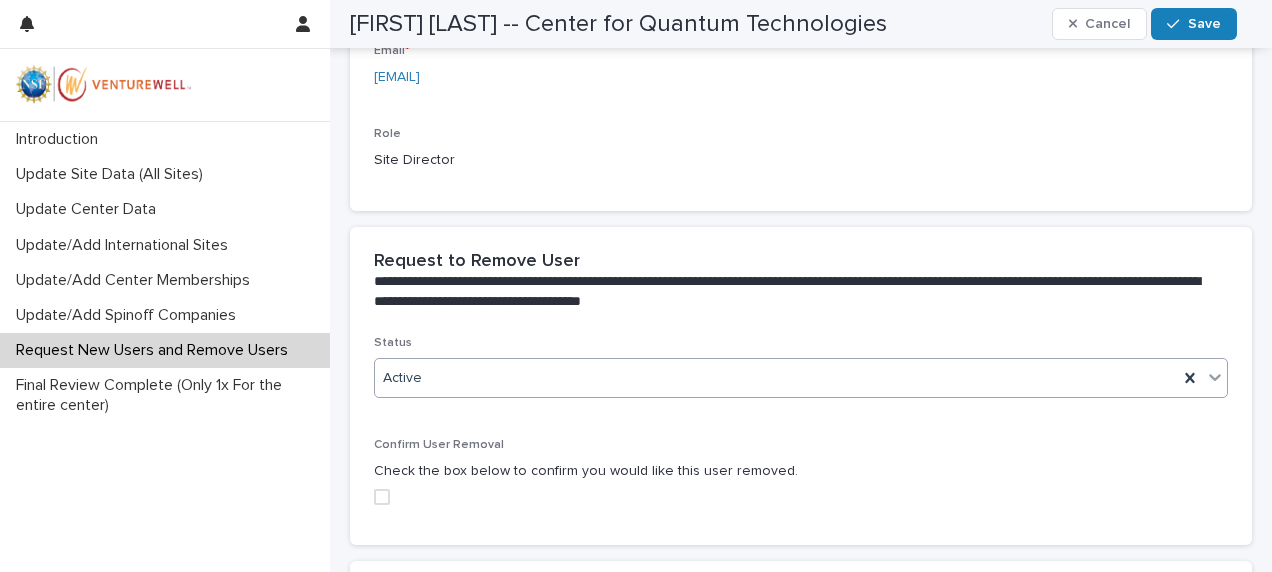 click on "Active" at bounding box center (776, 378) 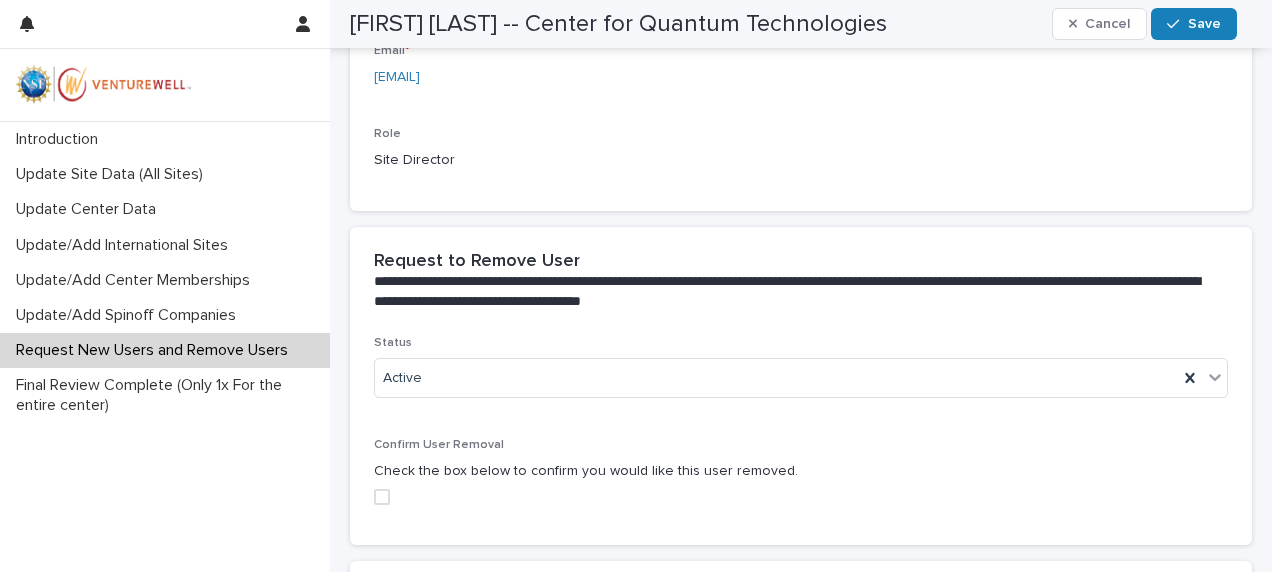 click on "**********" at bounding box center (801, 281) 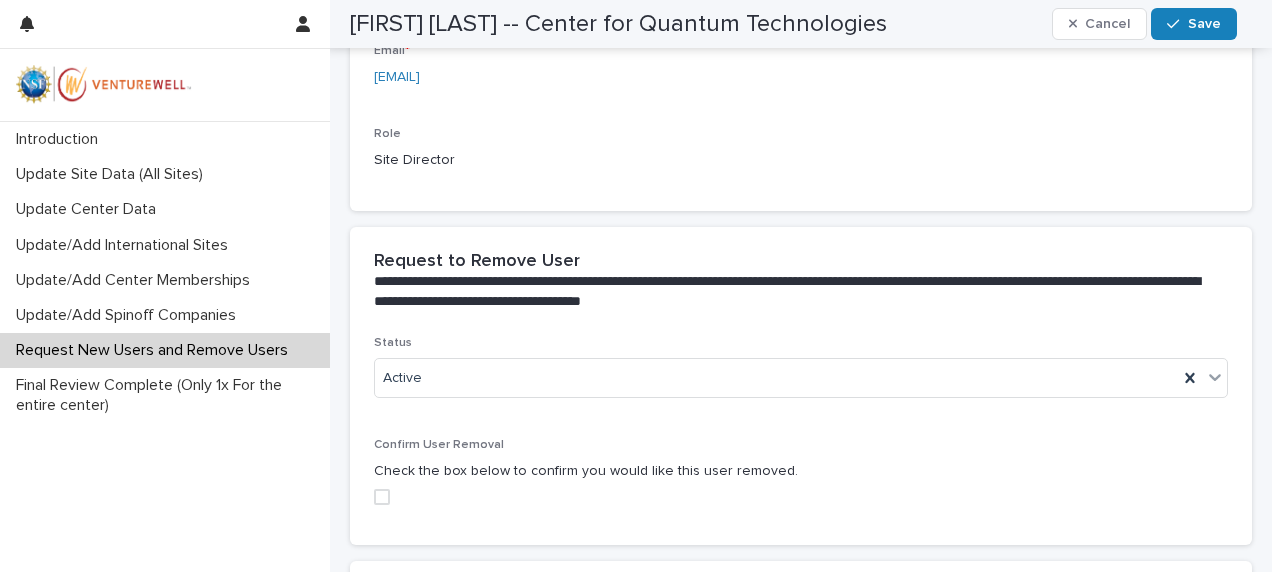 click on "Request New Users and Remove Users" at bounding box center (156, 350) 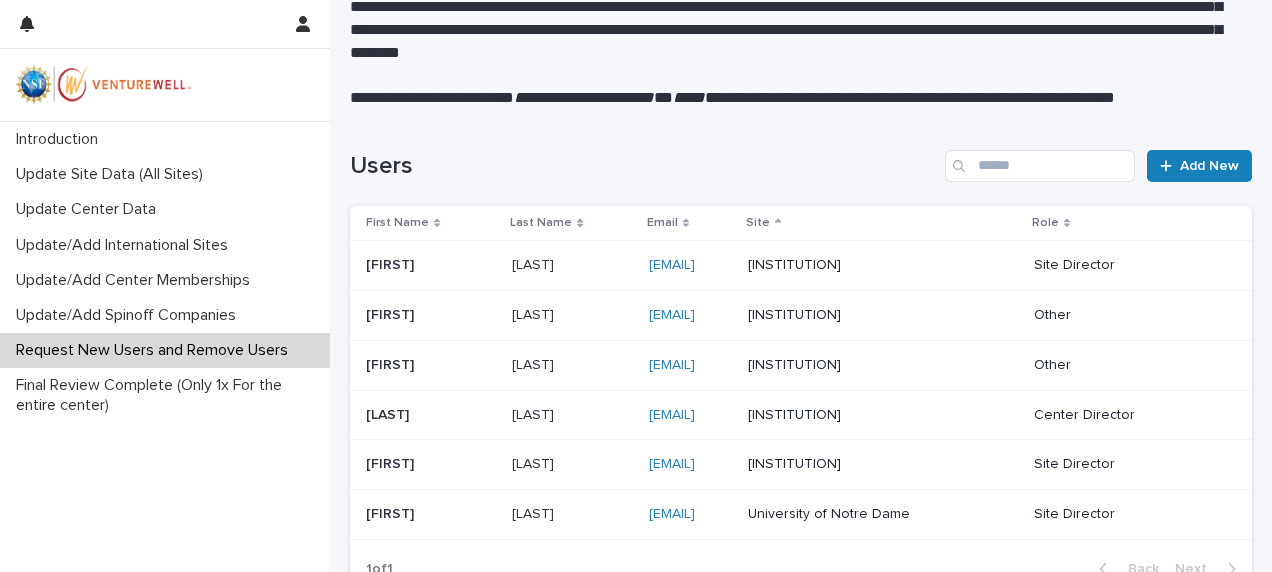 scroll, scrollTop: 300, scrollLeft: 0, axis: vertical 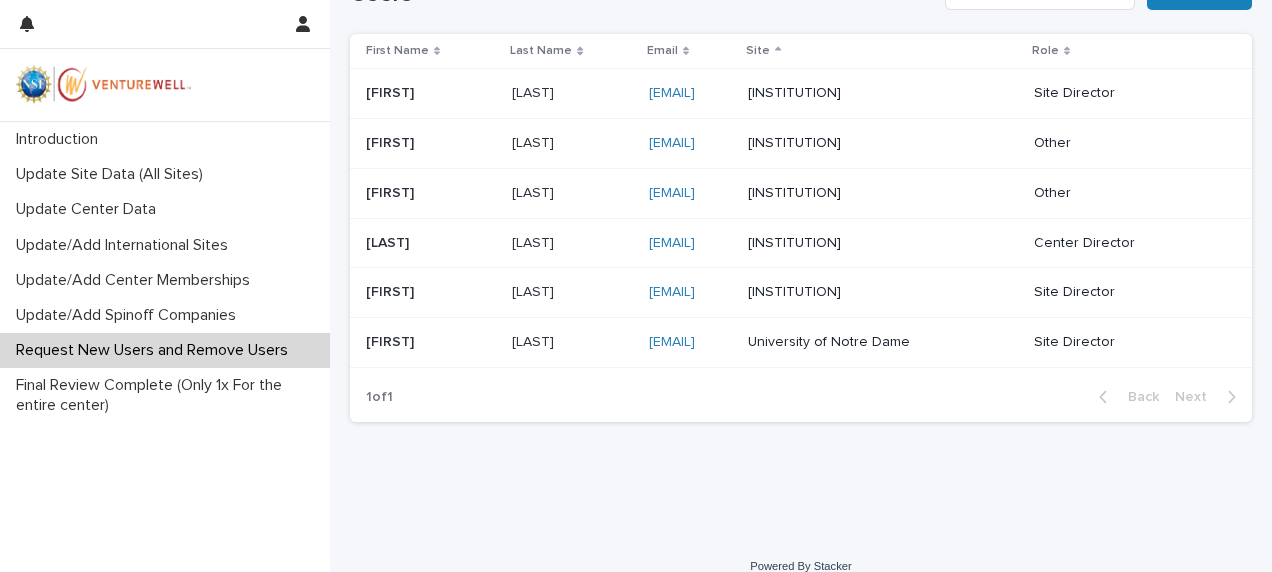click on "Purdue University-Main Campus" at bounding box center (848, 243) 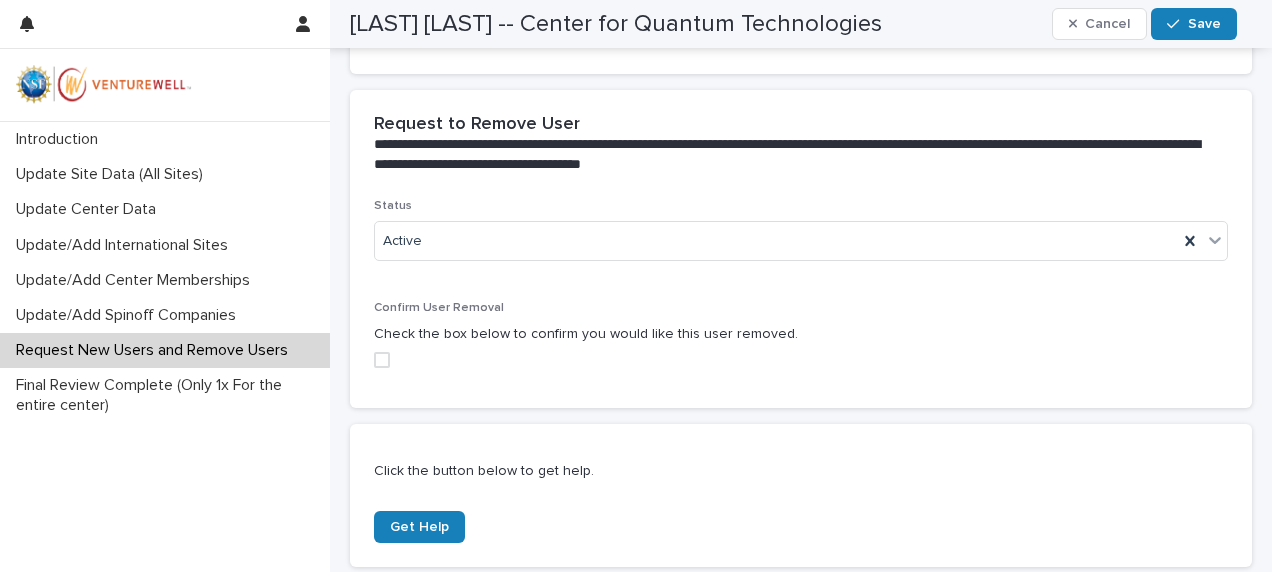 scroll, scrollTop: 712, scrollLeft: 0, axis: vertical 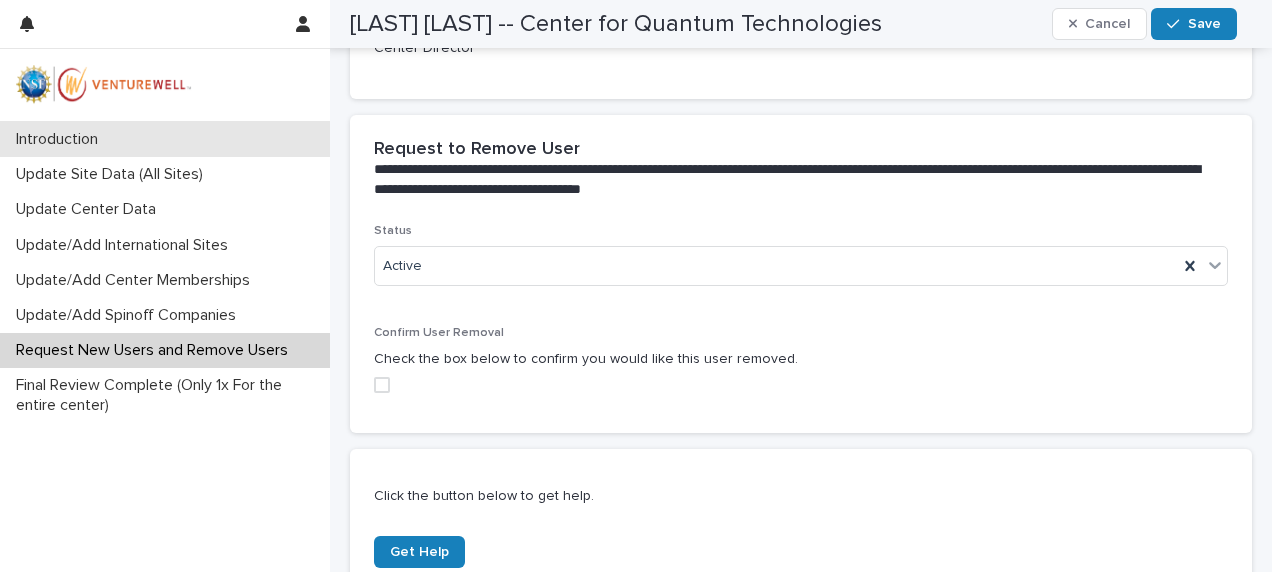 click on "Introduction" at bounding box center [61, 139] 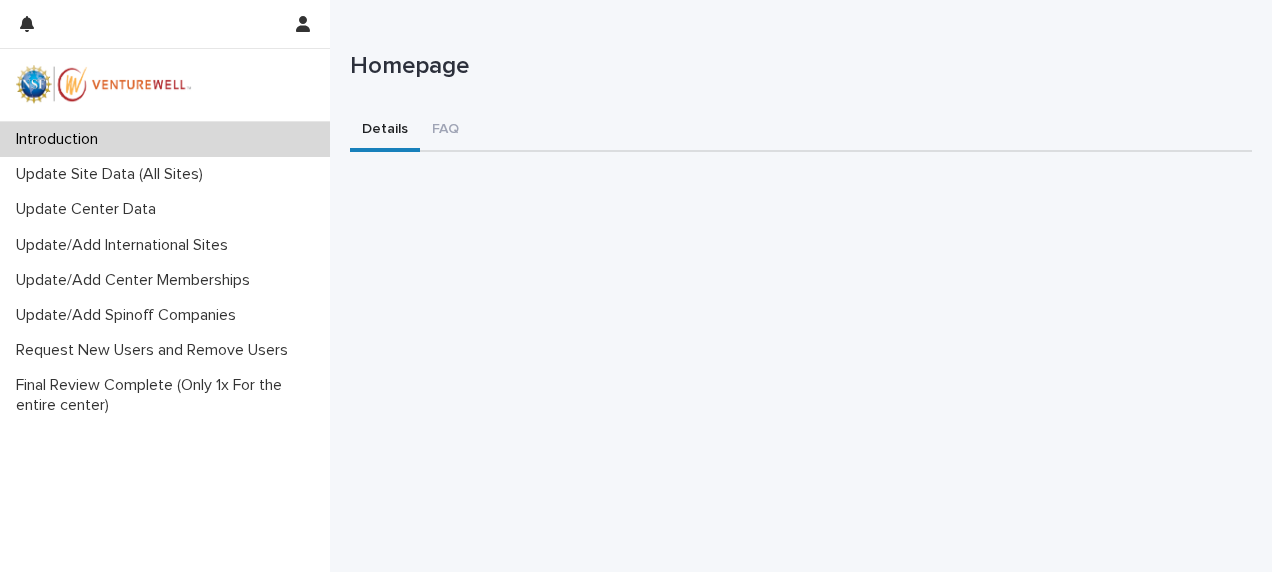 scroll, scrollTop: 400, scrollLeft: 0, axis: vertical 